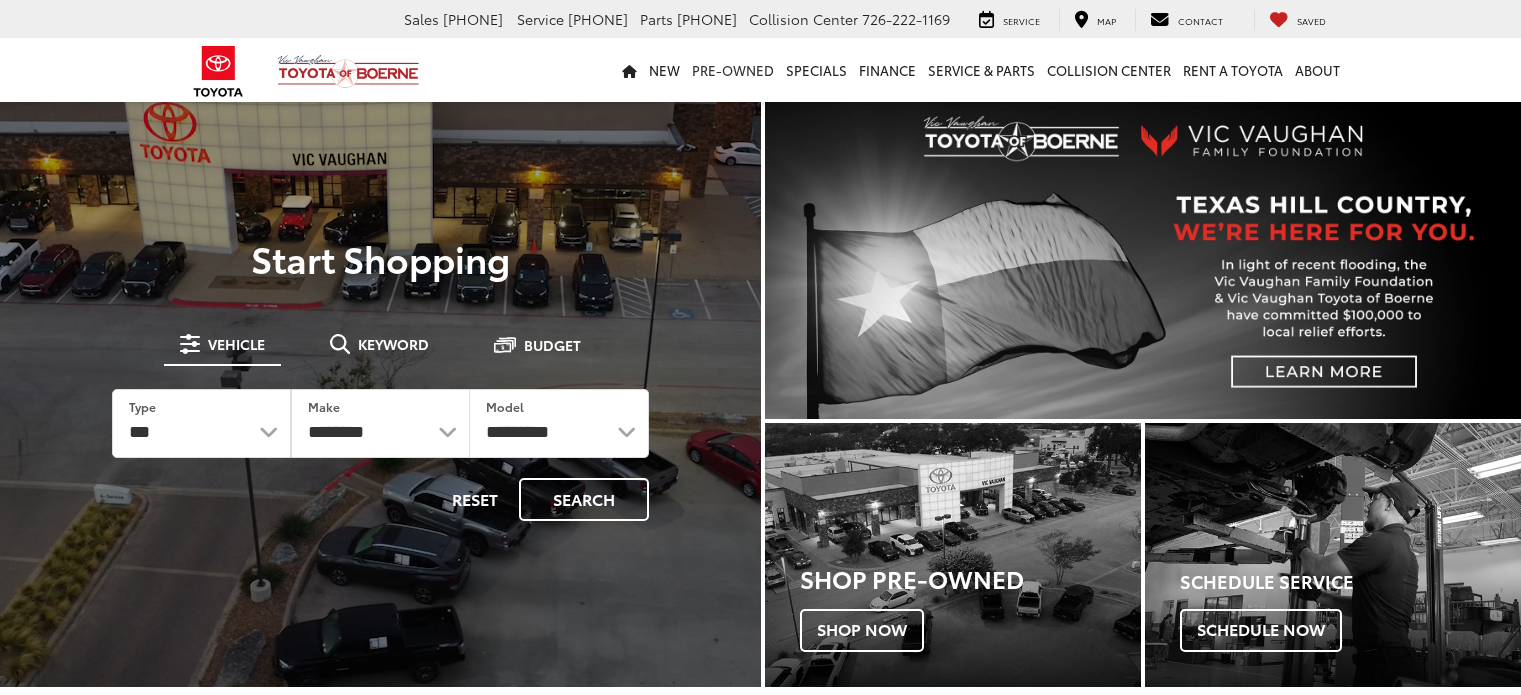 scroll, scrollTop: 0, scrollLeft: 0, axis: both 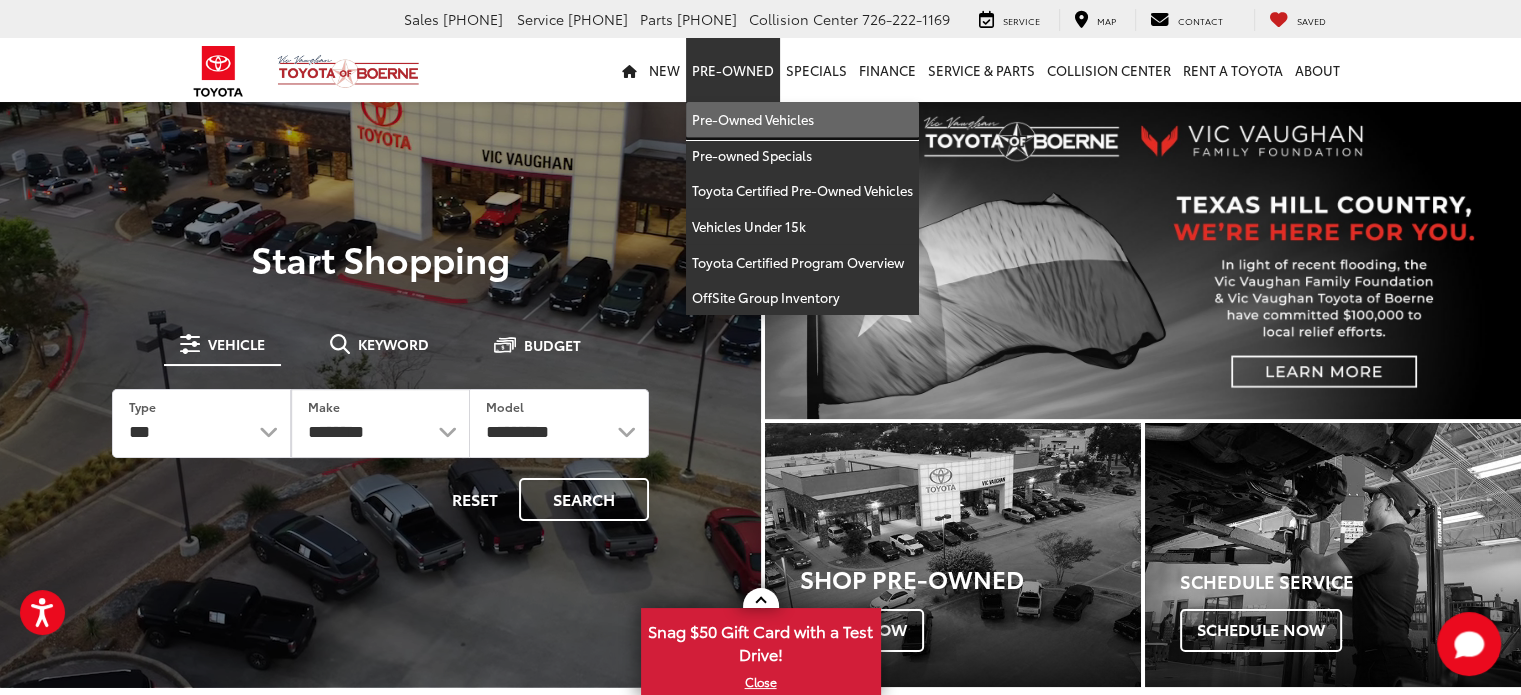 click on "Pre-Owned Vehicles" at bounding box center [802, 120] 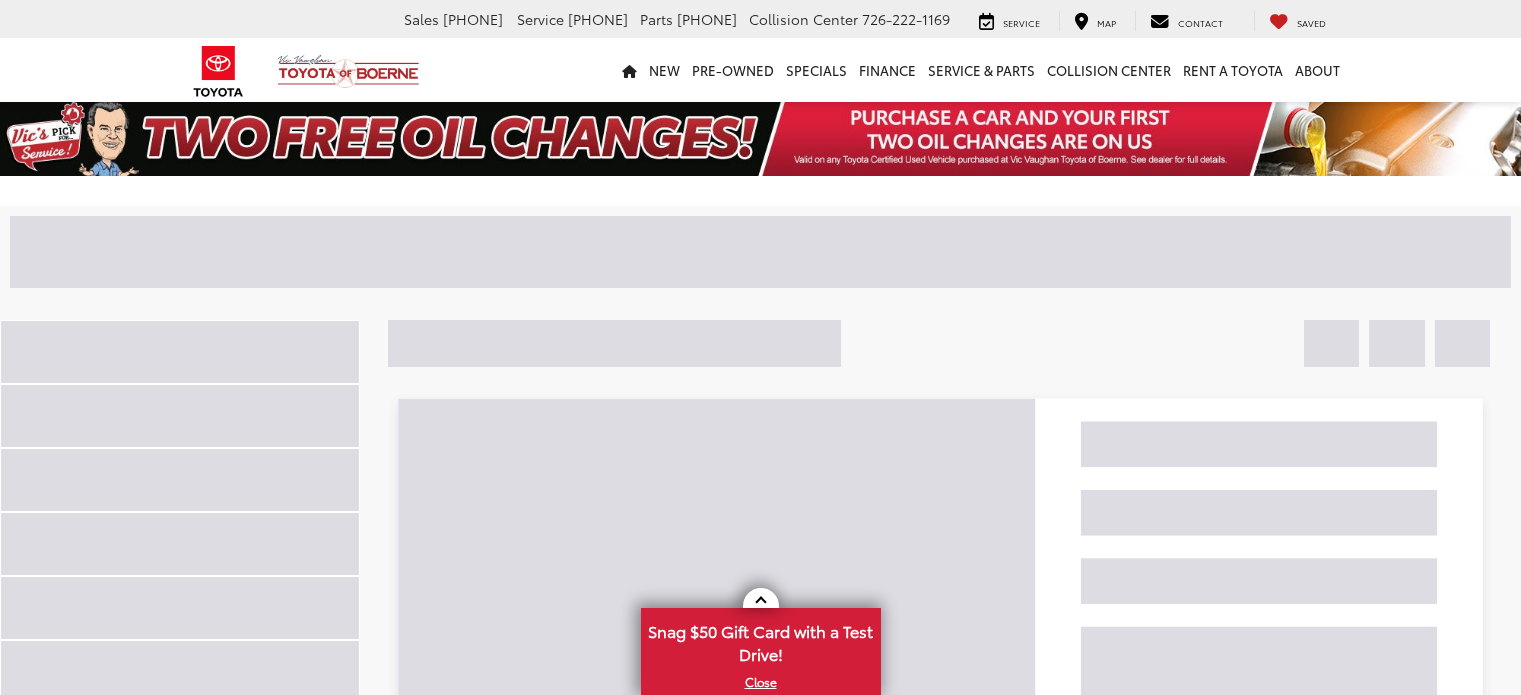 scroll, scrollTop: 0, scrollLeft: 0, axis: both 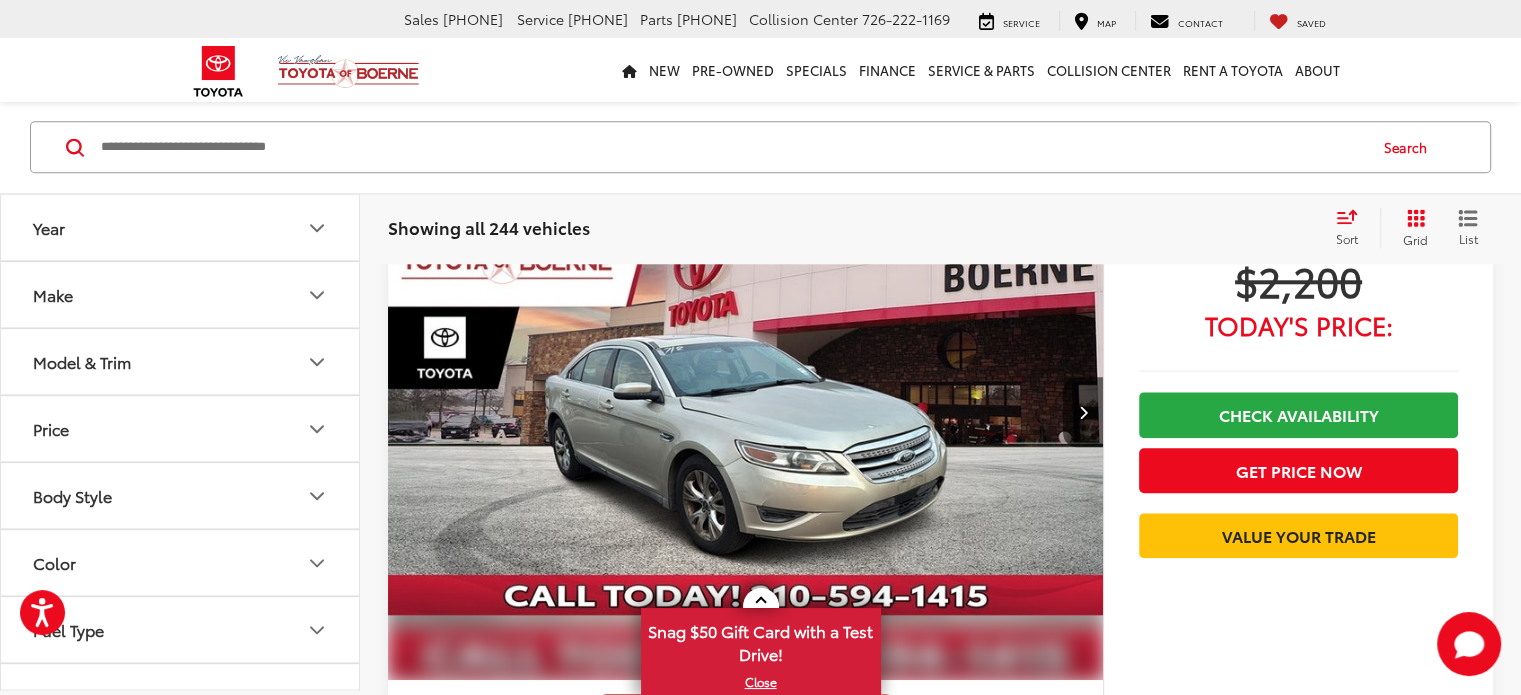 click on "Model & Trim" at bounding box center (181, 361) 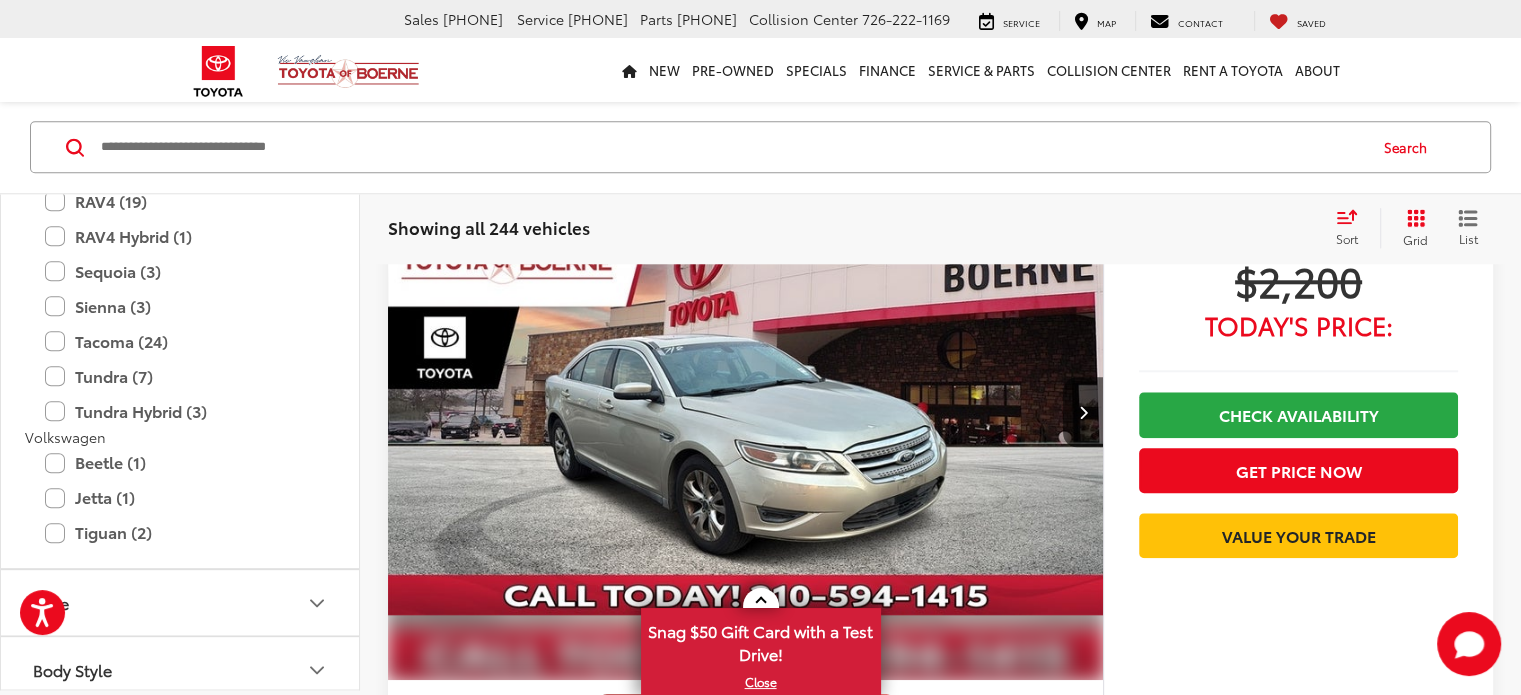 scroll, scrollTop: 3000, scrollLeft: 0, axis: vertical 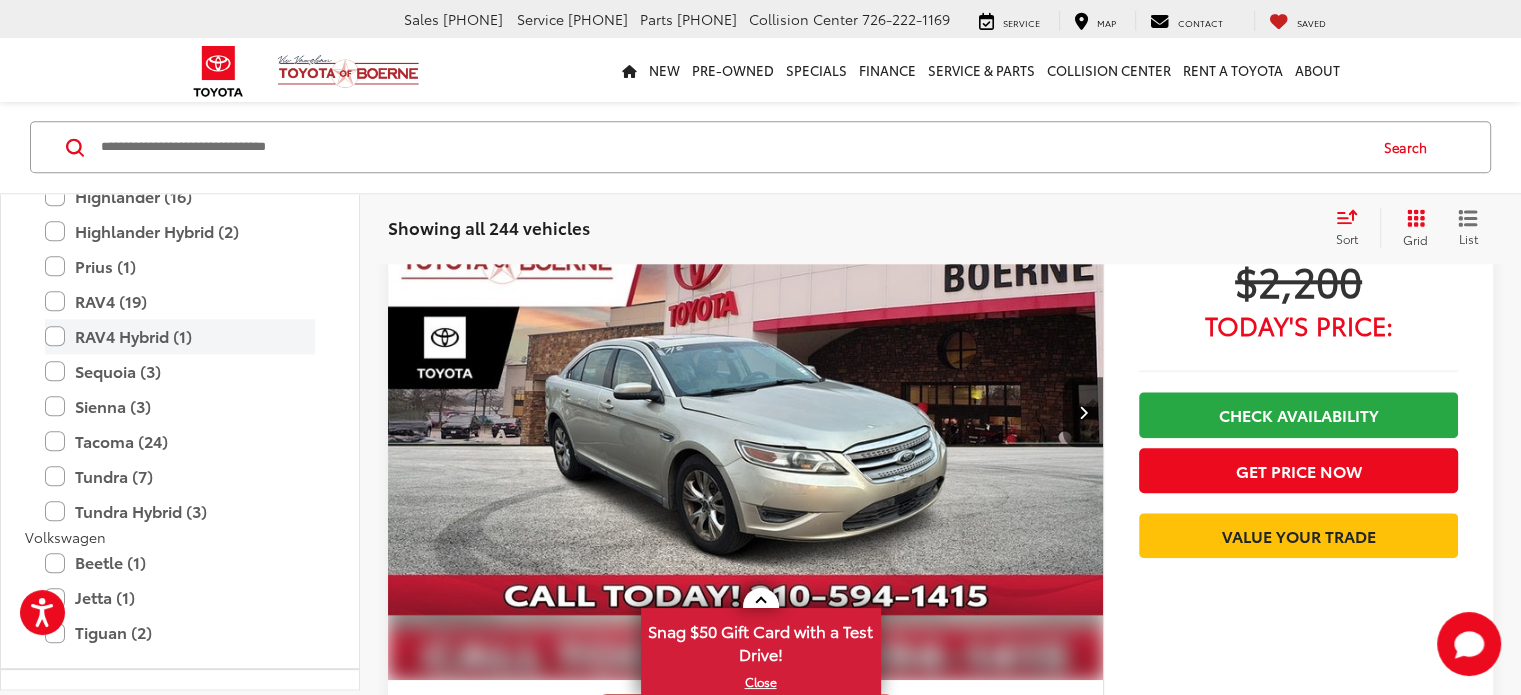 click on "RAV4 Hybrid (1)" at bounding box center [180, 336] 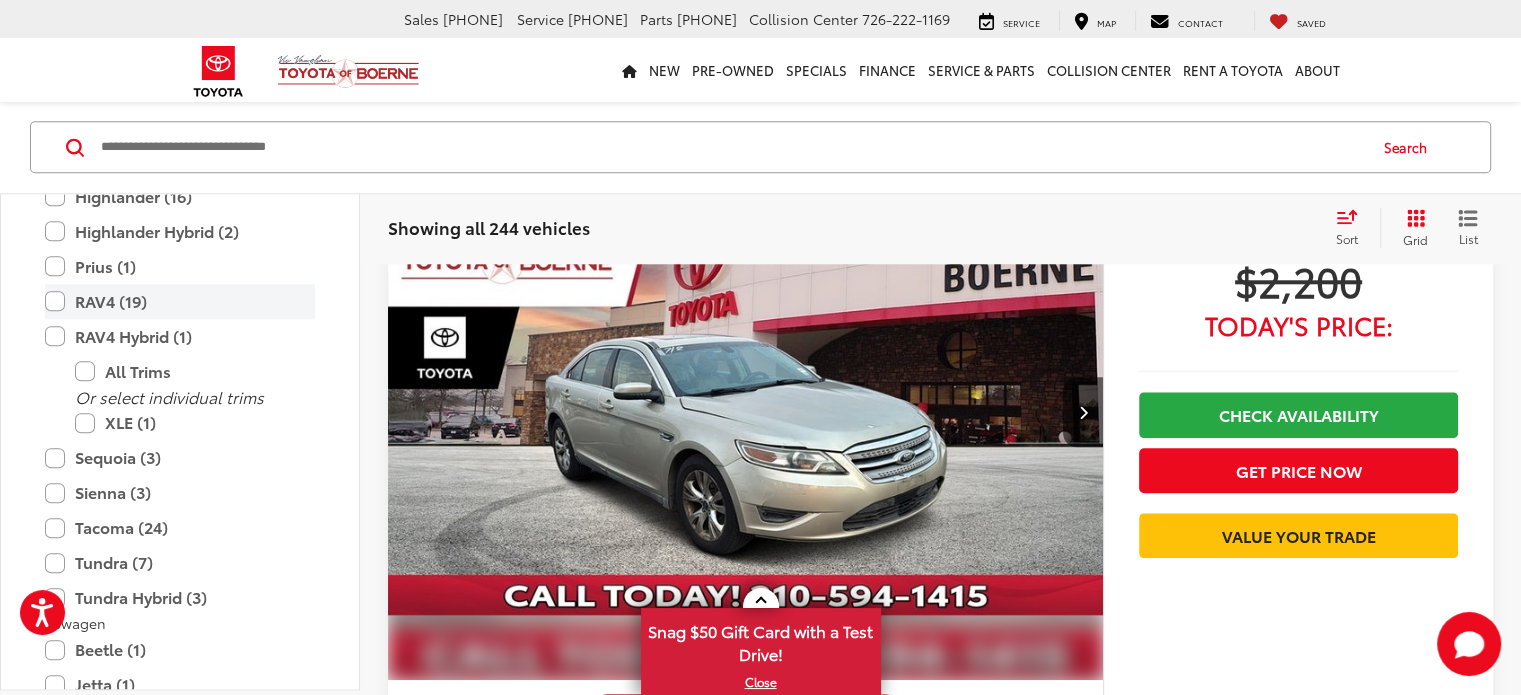 click on "RAV4 (19)" at bounding box center [180, 301] 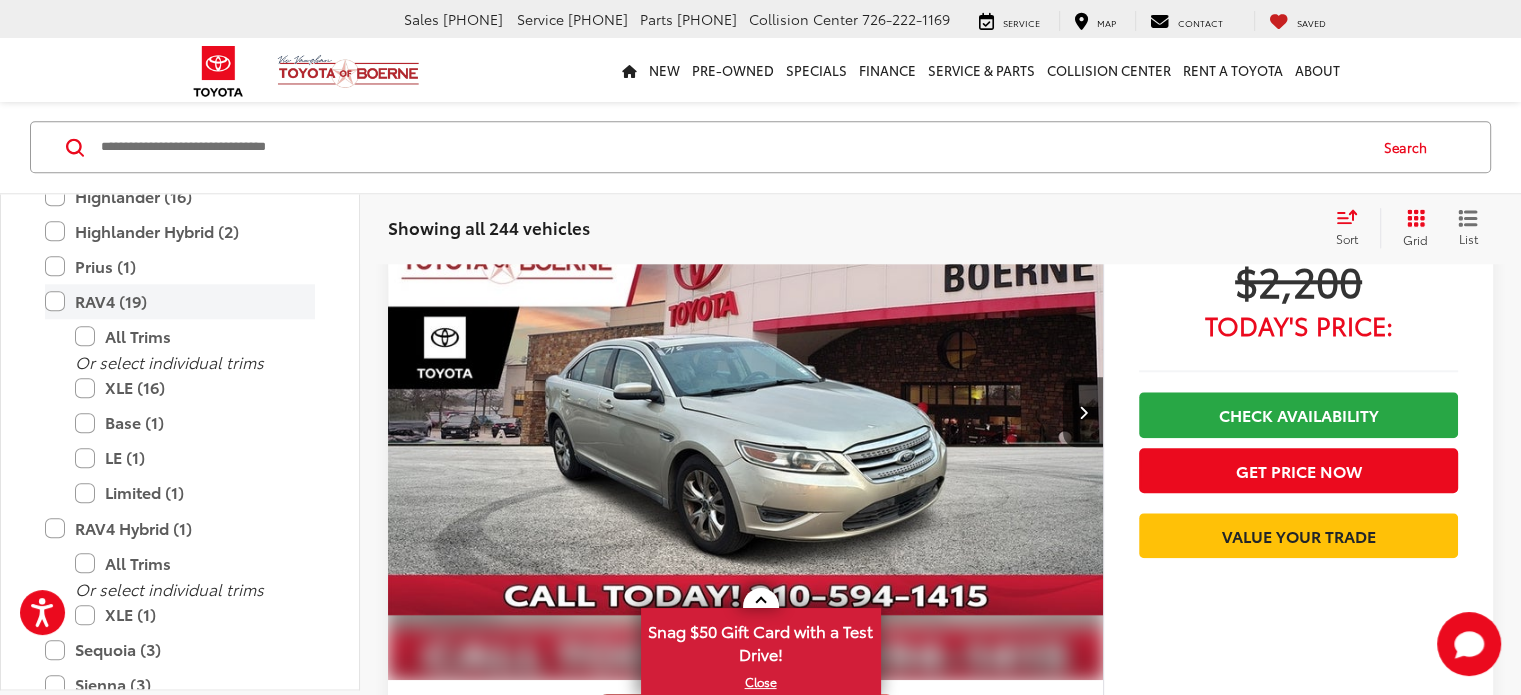 scroll, scrollTop: 104, scrollLeft: 0, axis: vertical 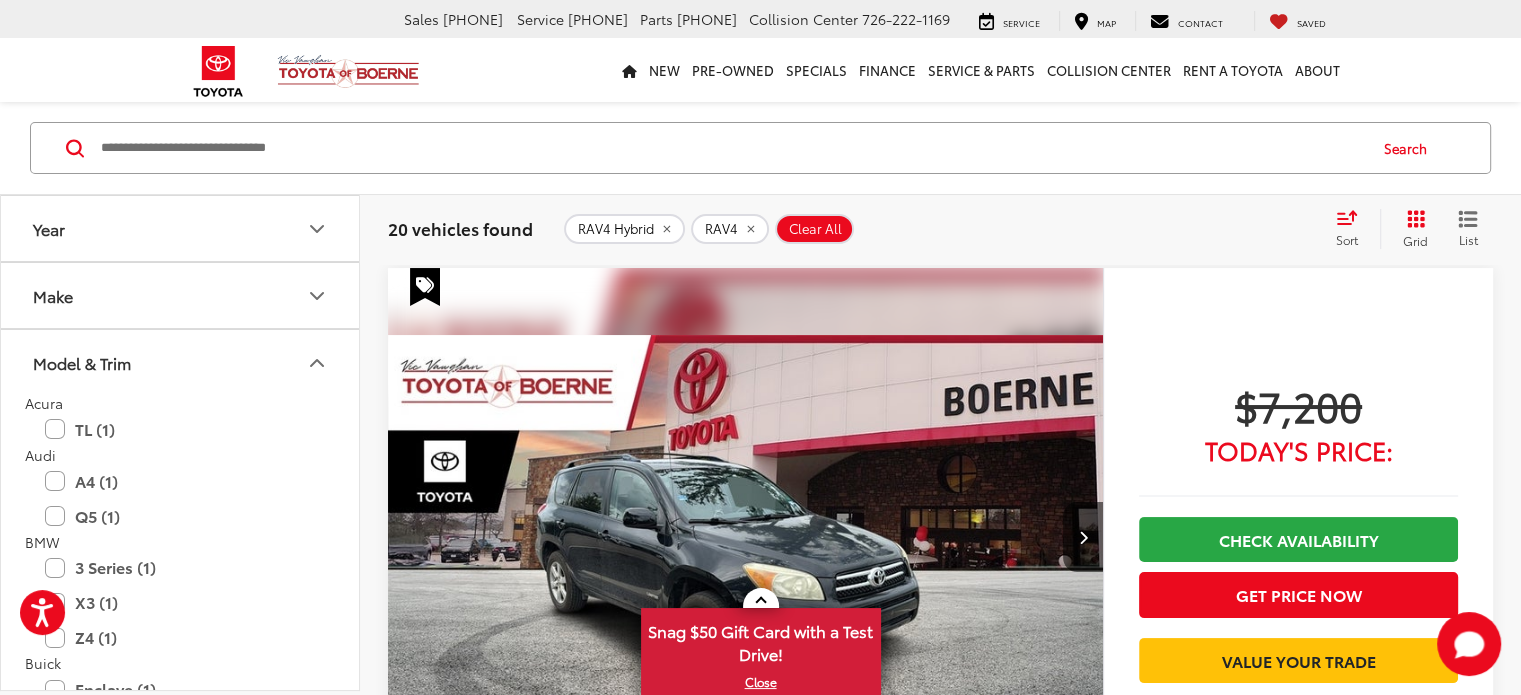 click 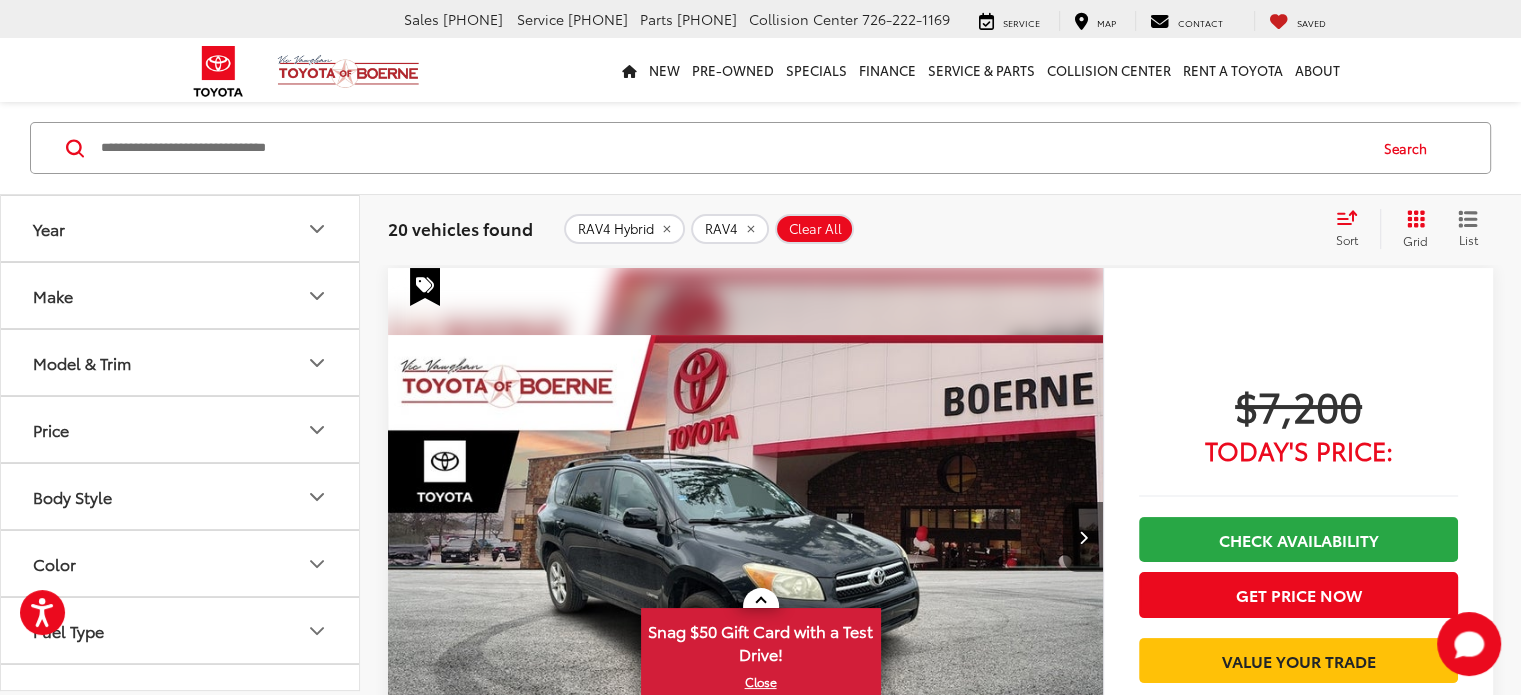 click 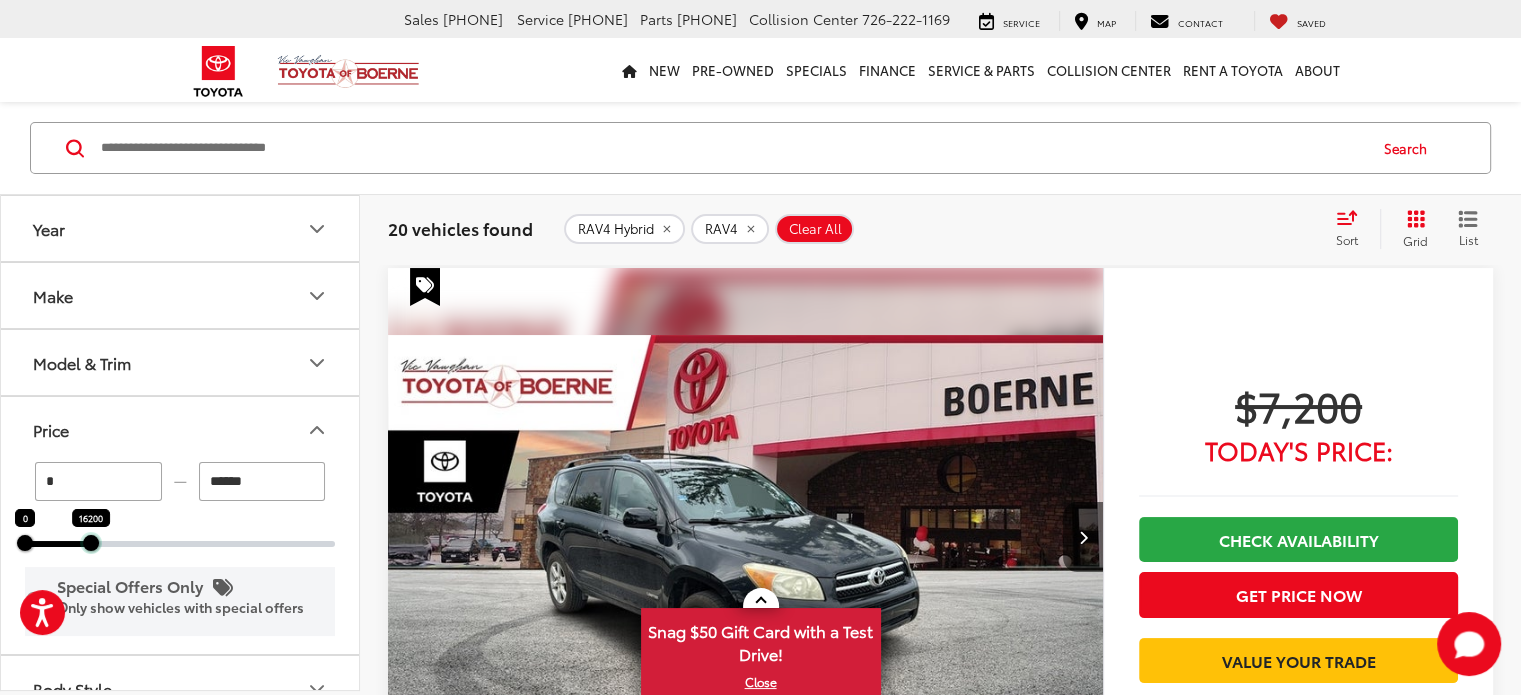 drag, startPoint x: 273, startPoint y: 562, endPoint x: 92, endPoint y: 592, distance: 183.46935 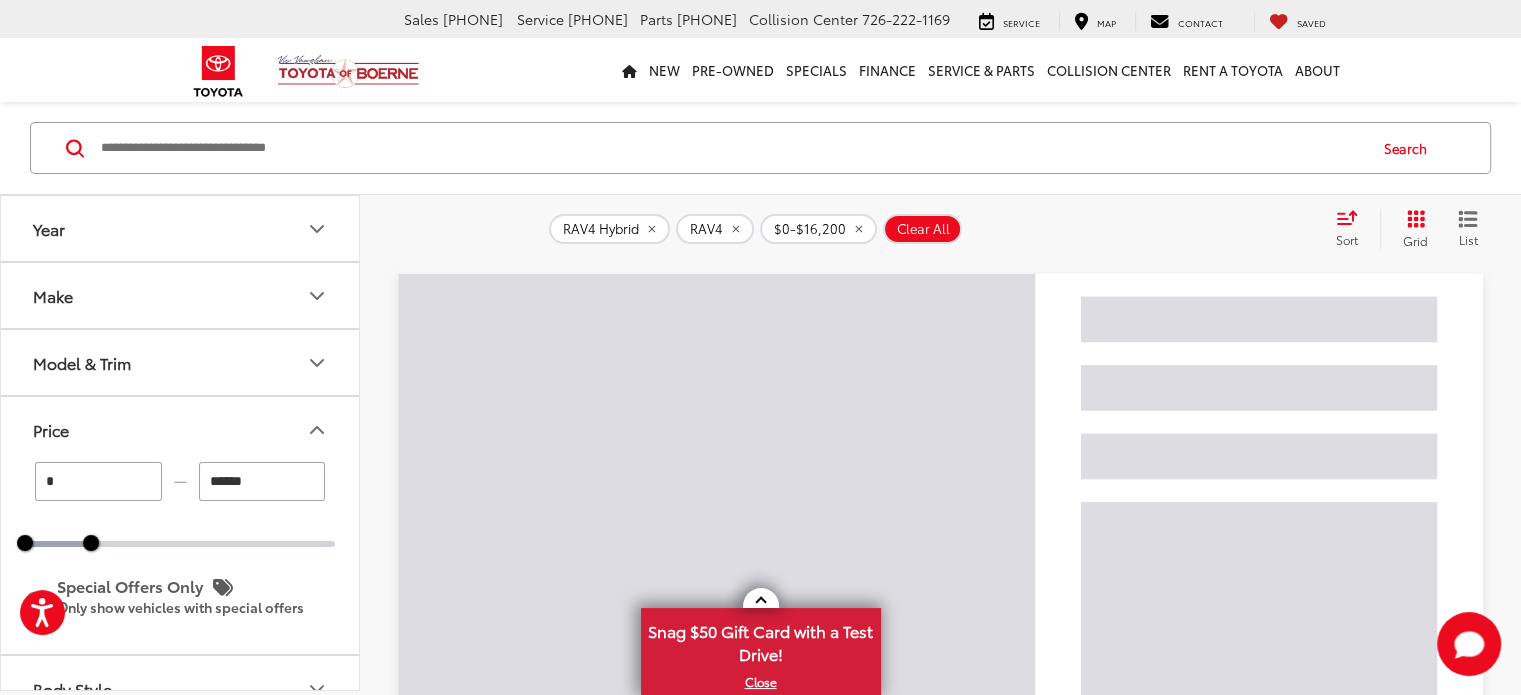 click 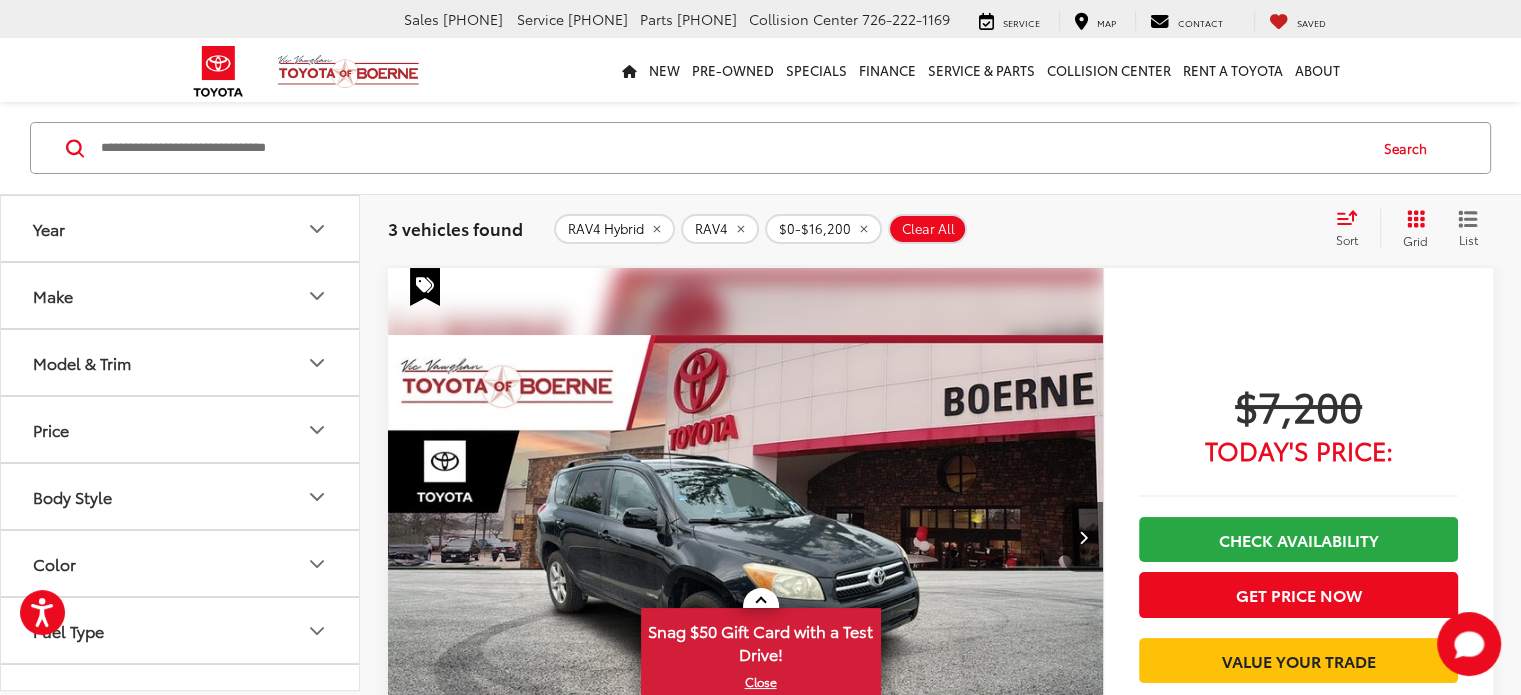 click on "Year" at bounding box center [181, 228] 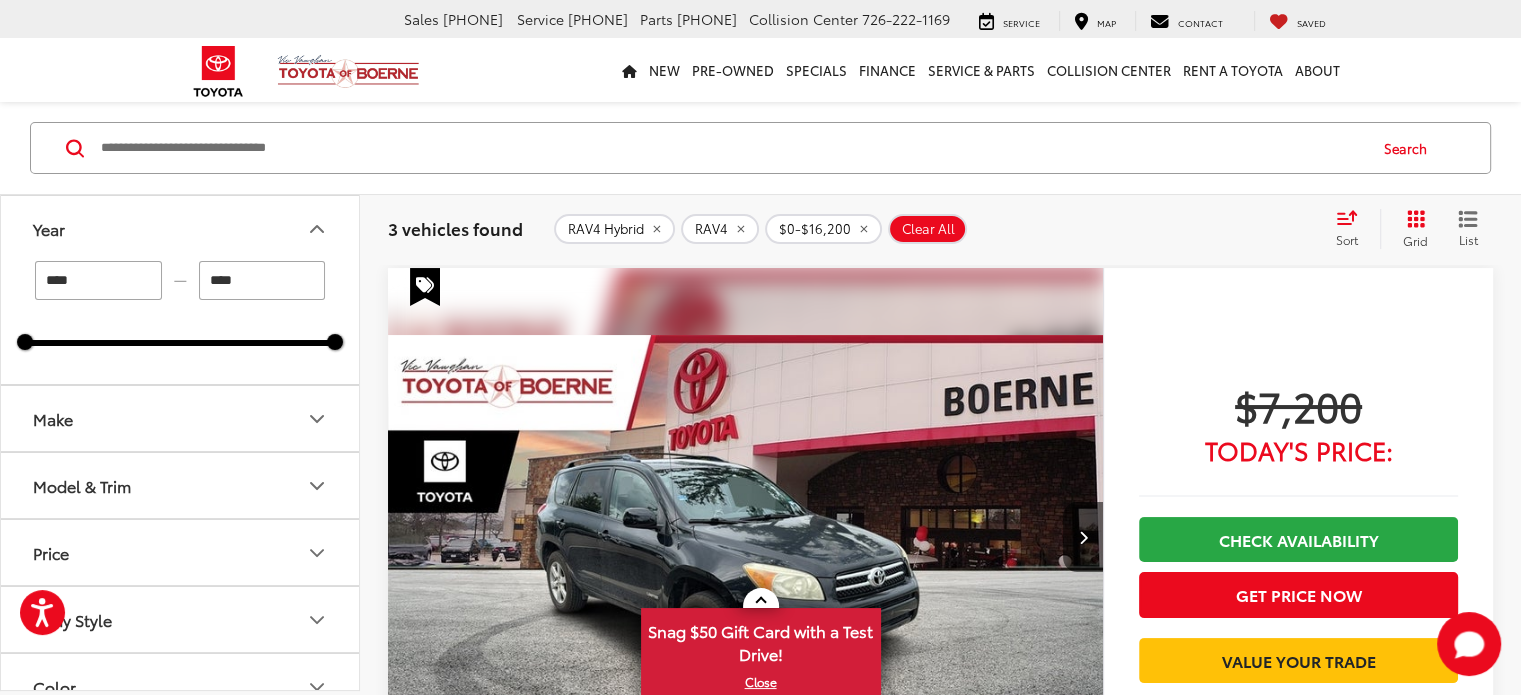 click 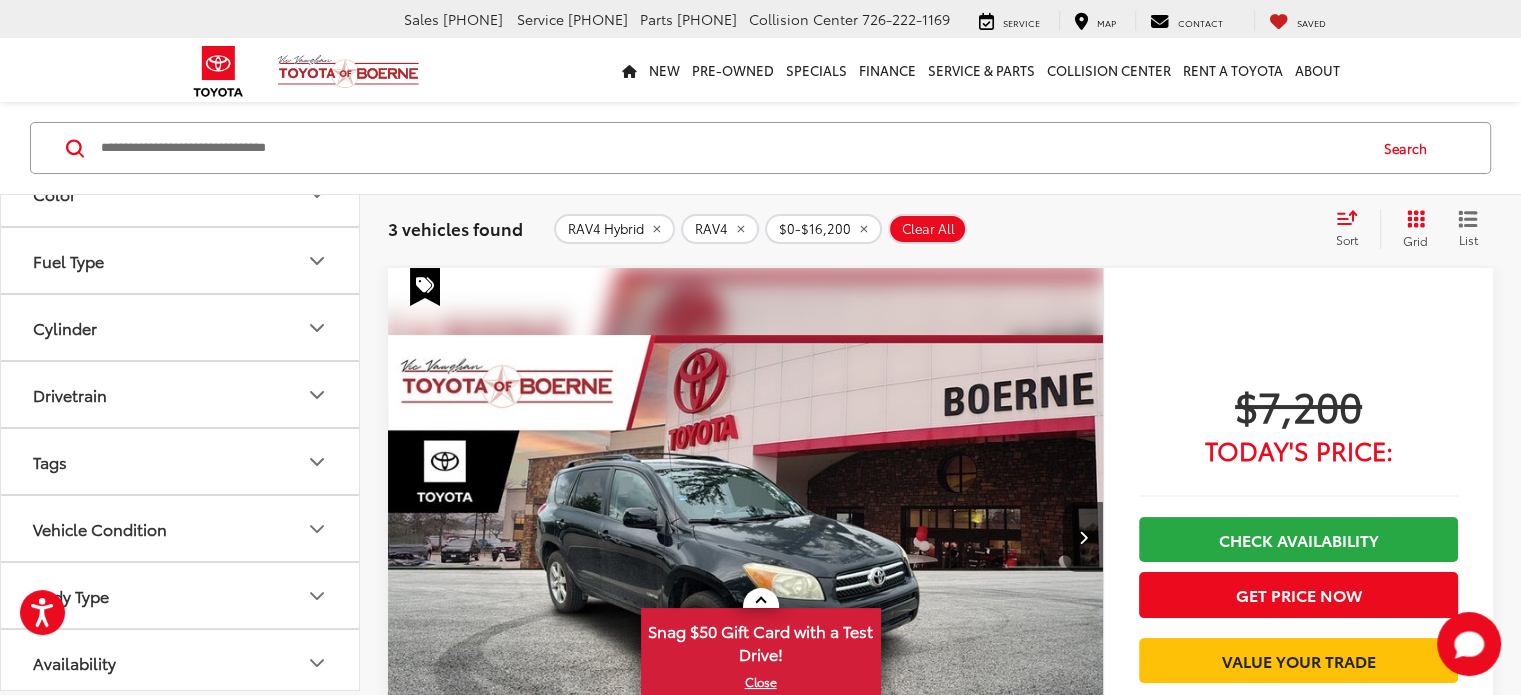 scroll, scrollTop: 0, scrollLeft: 0, axis: both 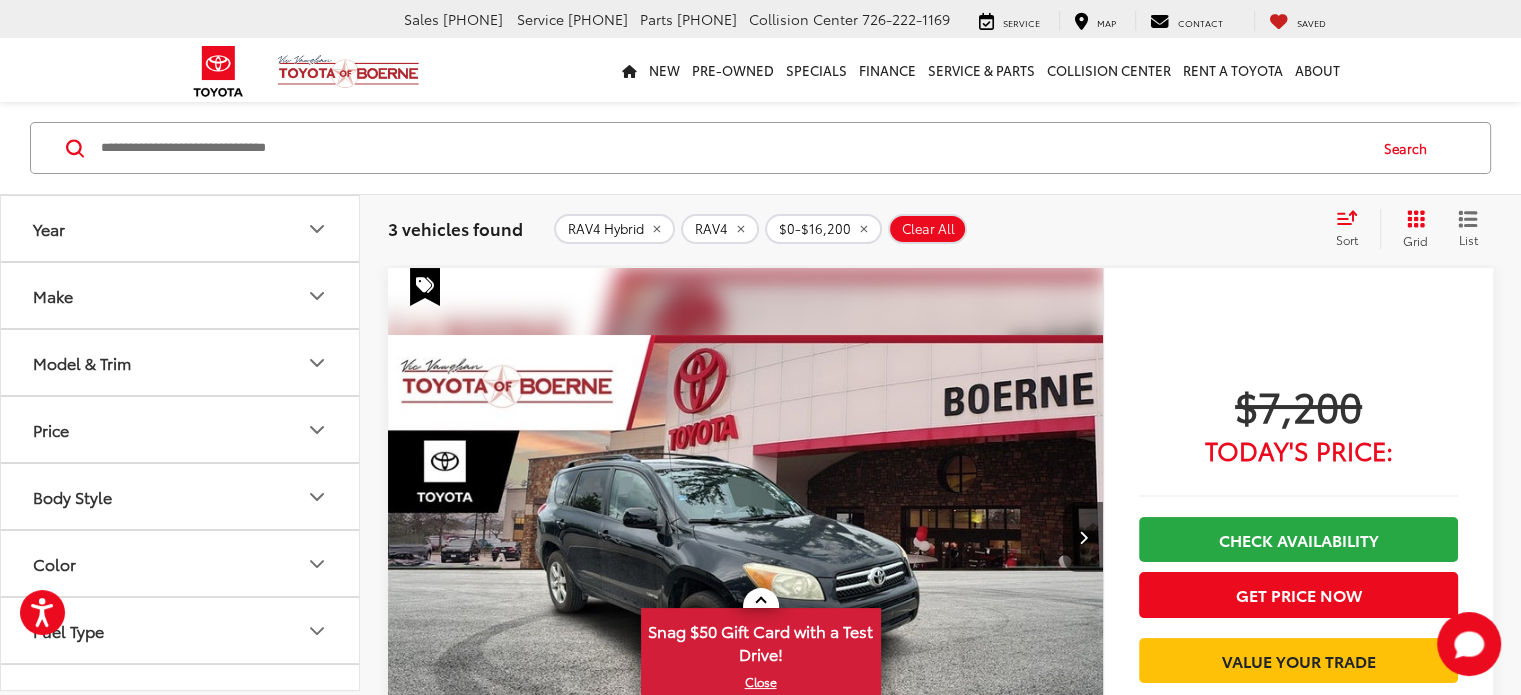 click 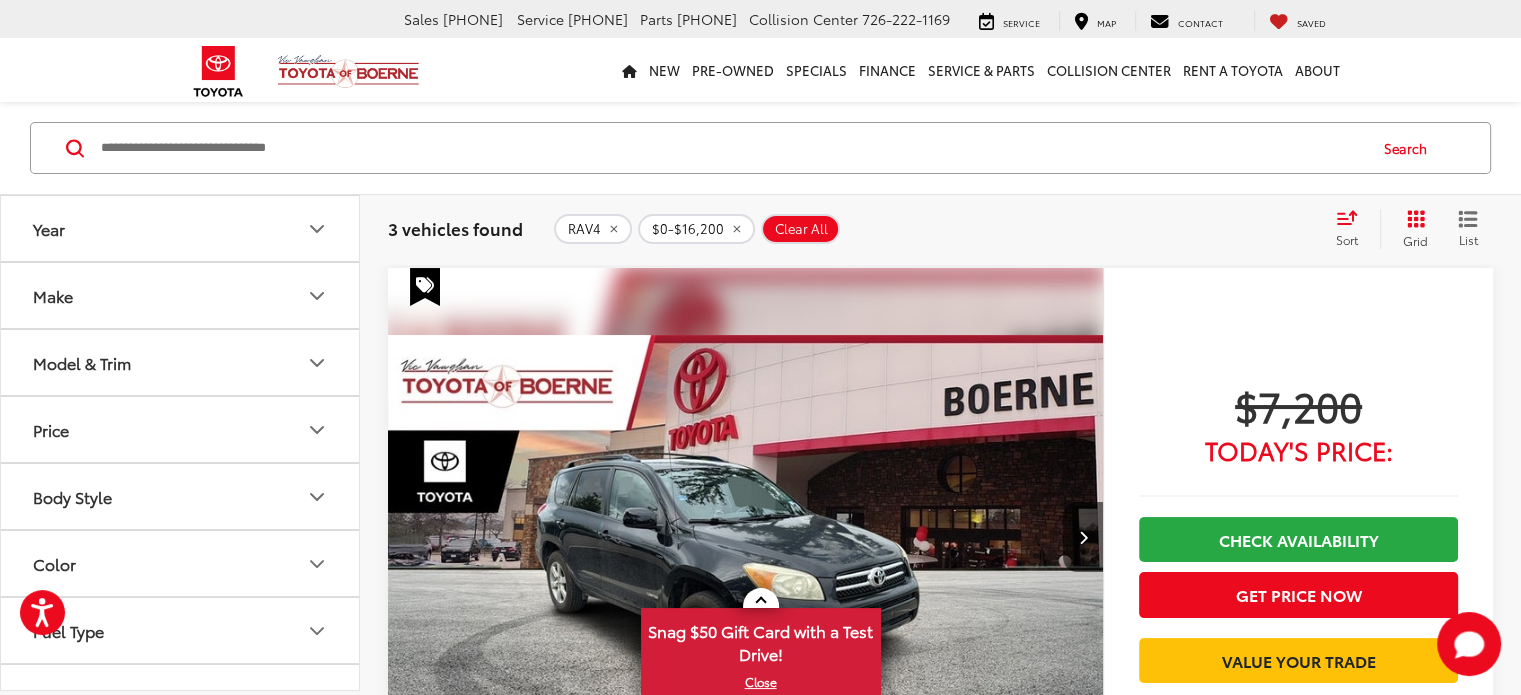 click 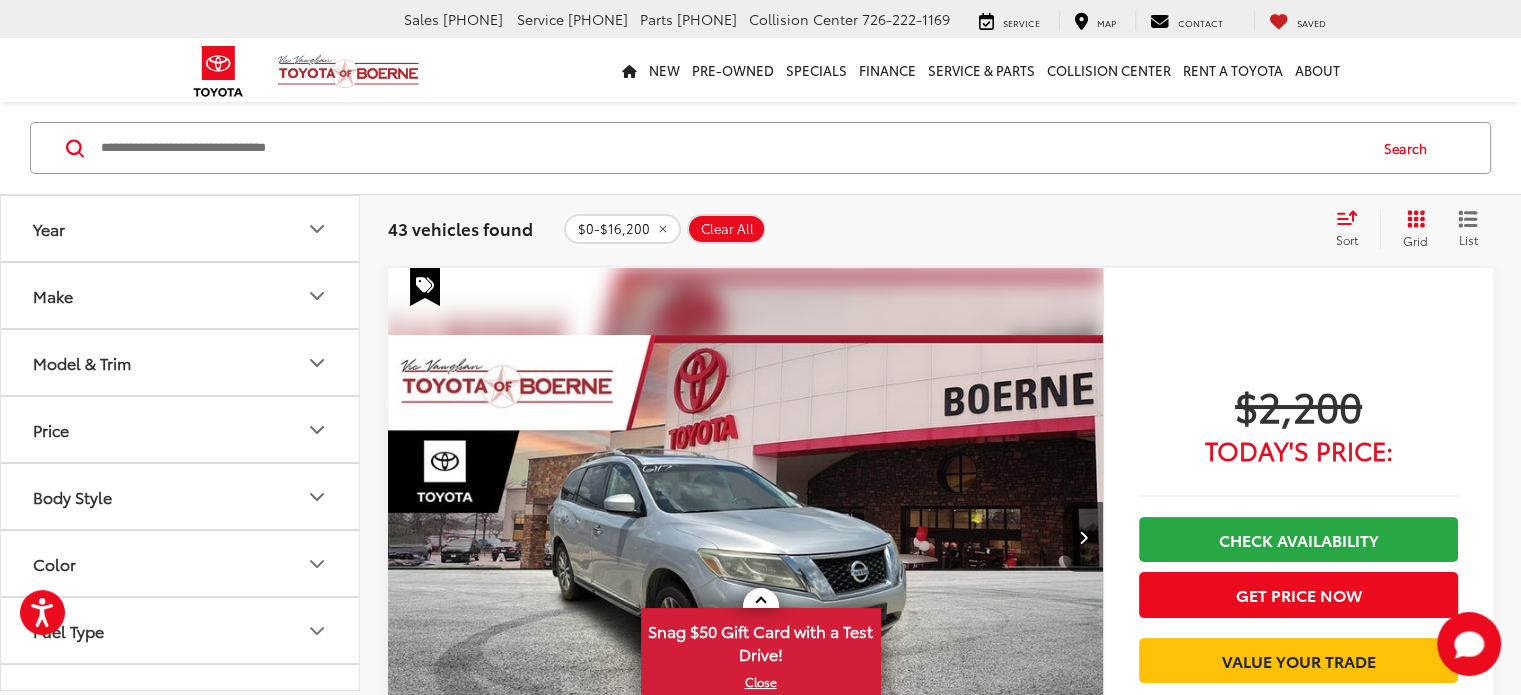 scroll, scrollTop: 304, scrollLeft: 0, axis: vertical 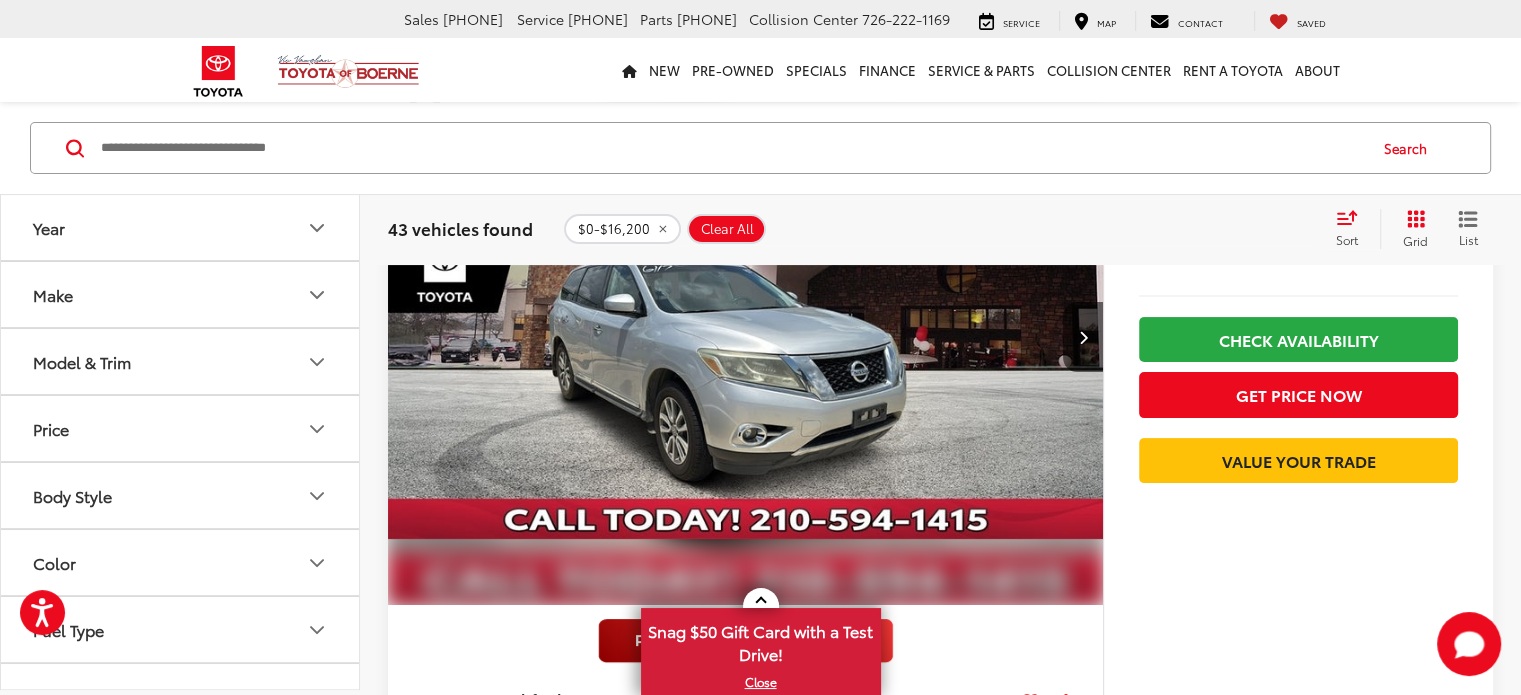click on "Make" at bounding box center (181, 294) 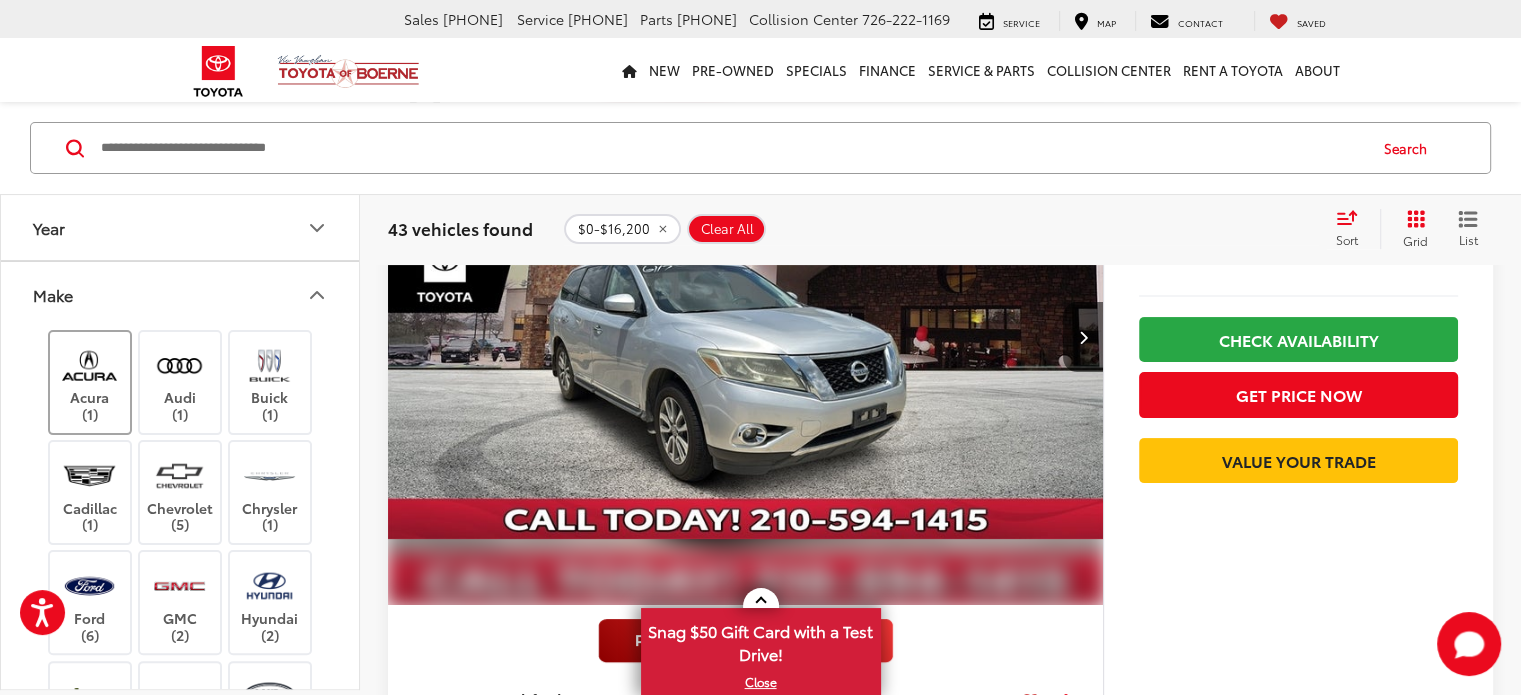 click at bounding box center (89, 365) 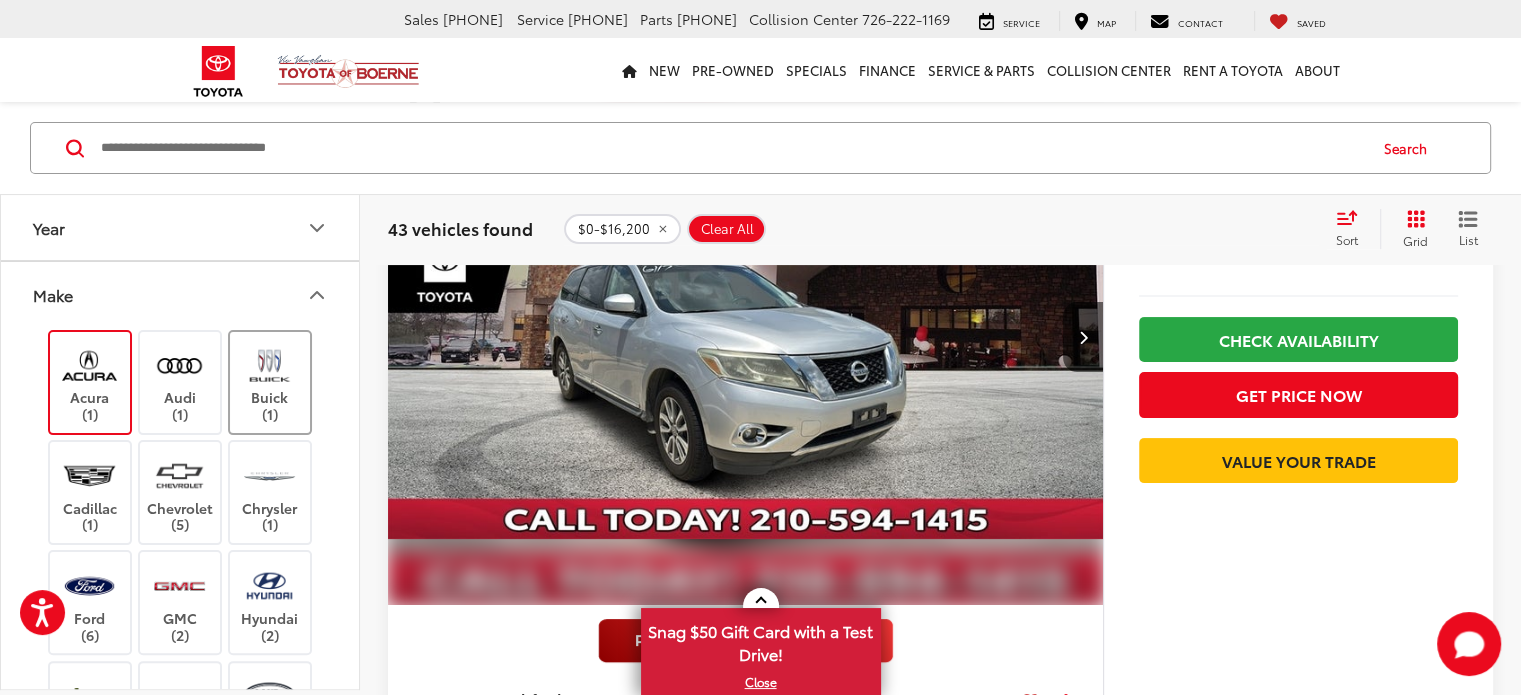 scroll, scrollTop: 104, scrollLeft: 0, axis: vertical 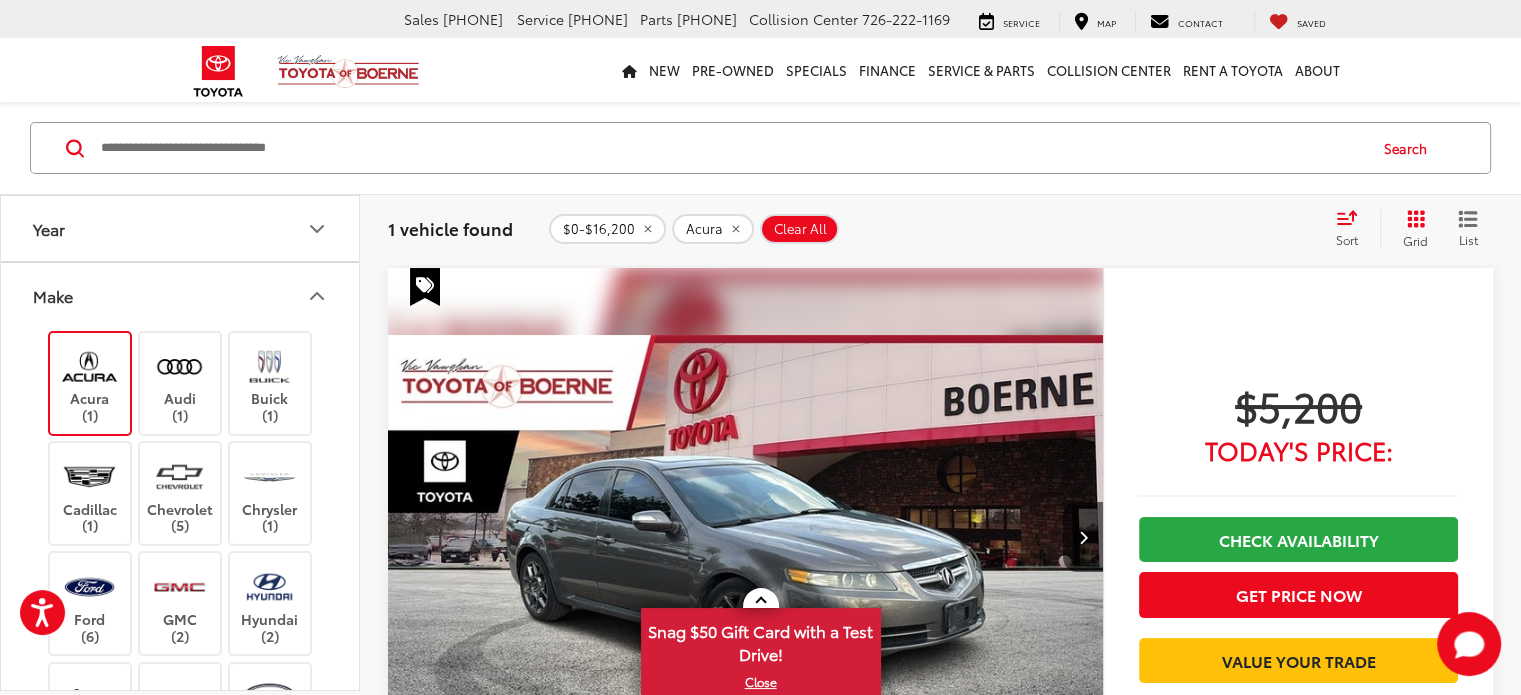 click at bounding box center (89, 366) 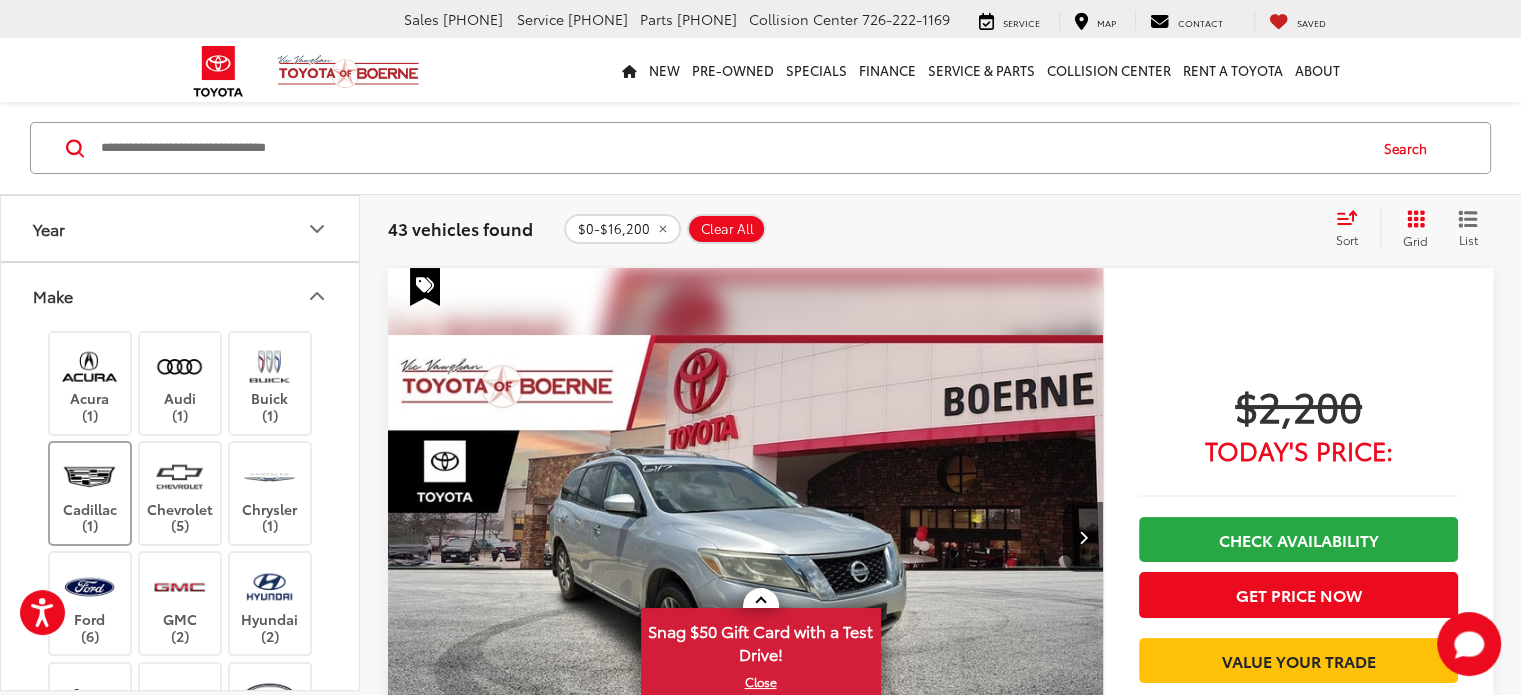 click at bounding box center (89, 476) 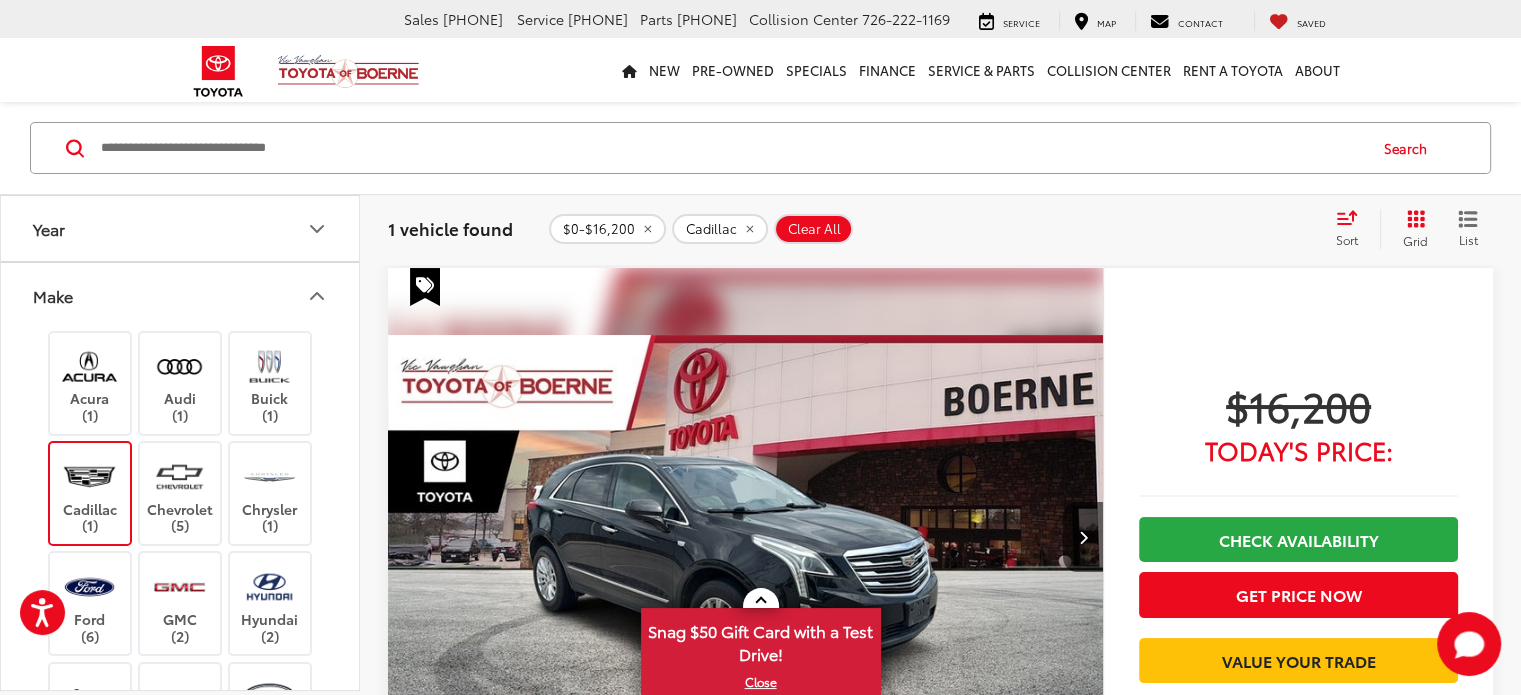 click at bounding box center (89, 476) 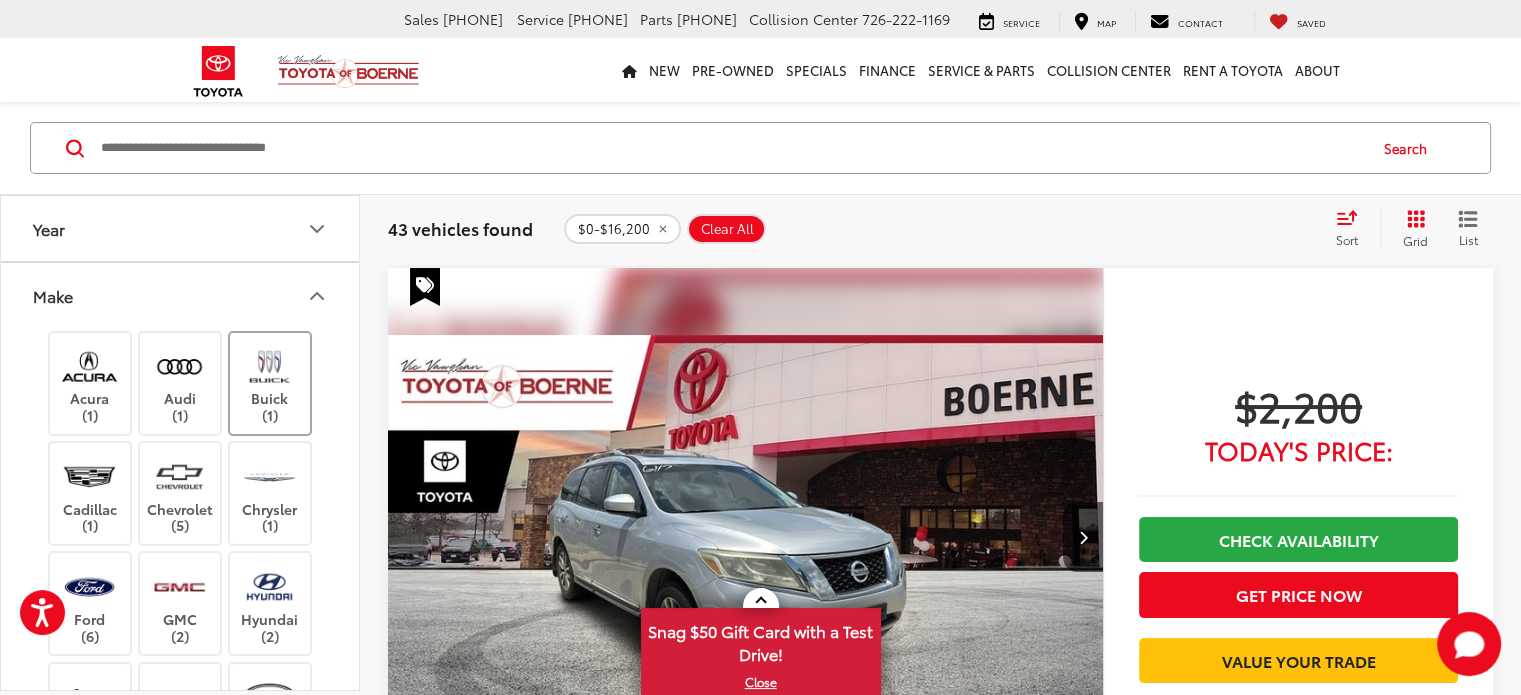 click on "Buick   (1)" at bounding box center (270, 383) 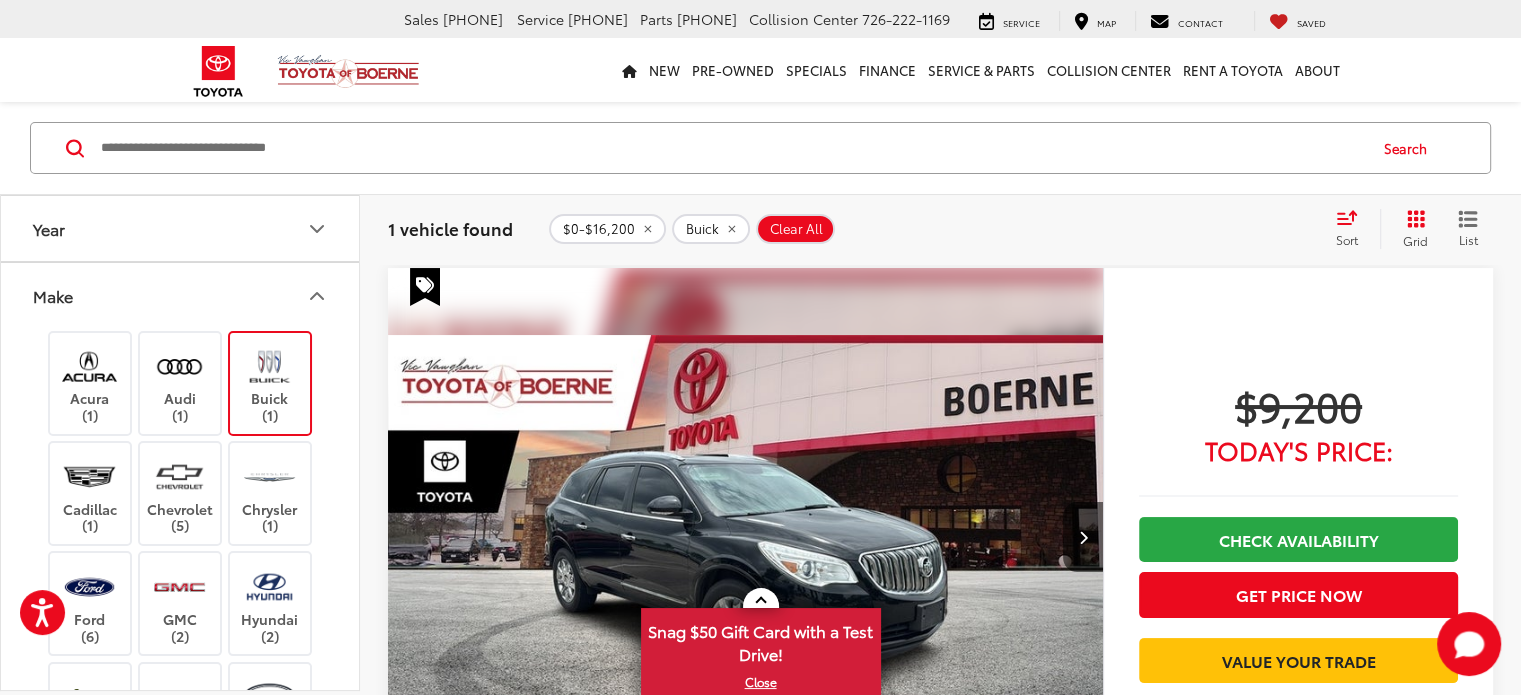 click on "Buick   (1)" at bounding box center (270, 383) 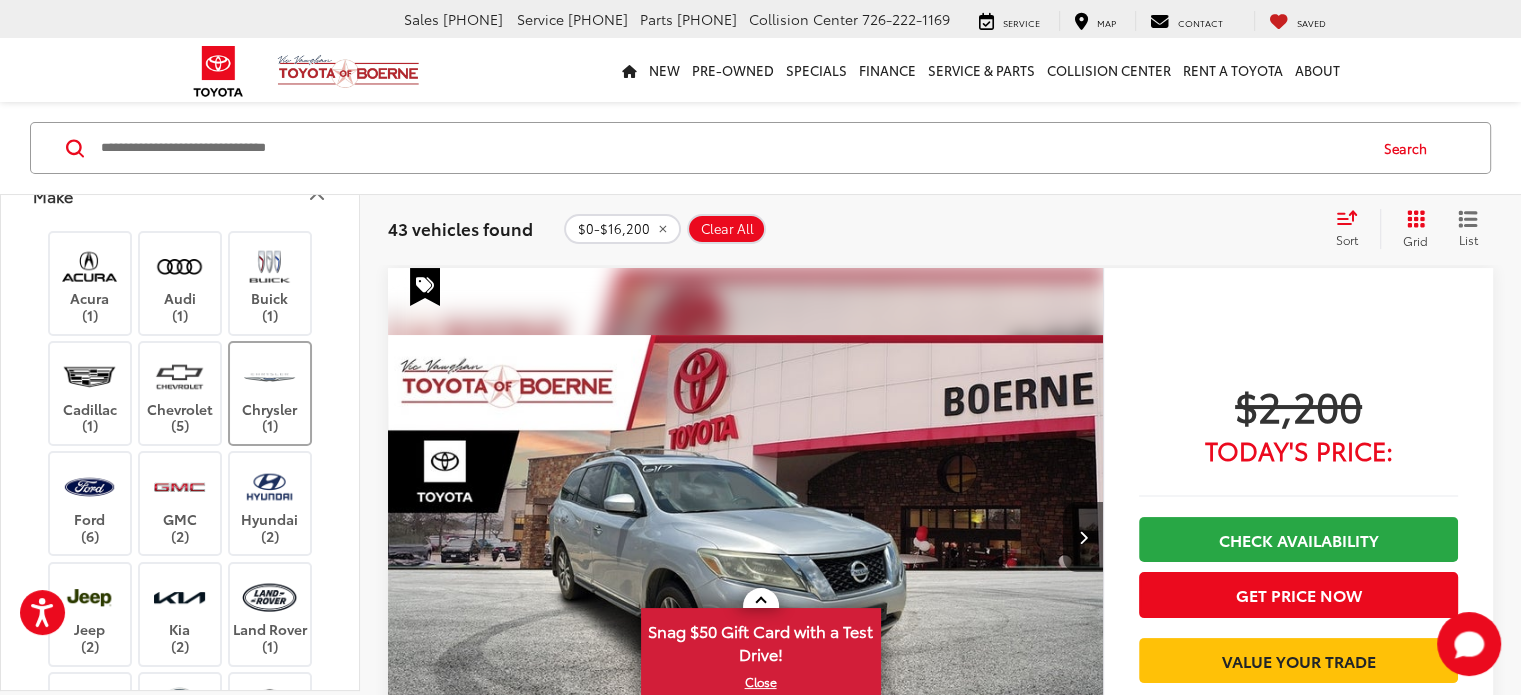 scroll, scrollTop: 200, scrollLeft: 0, axis: vertical 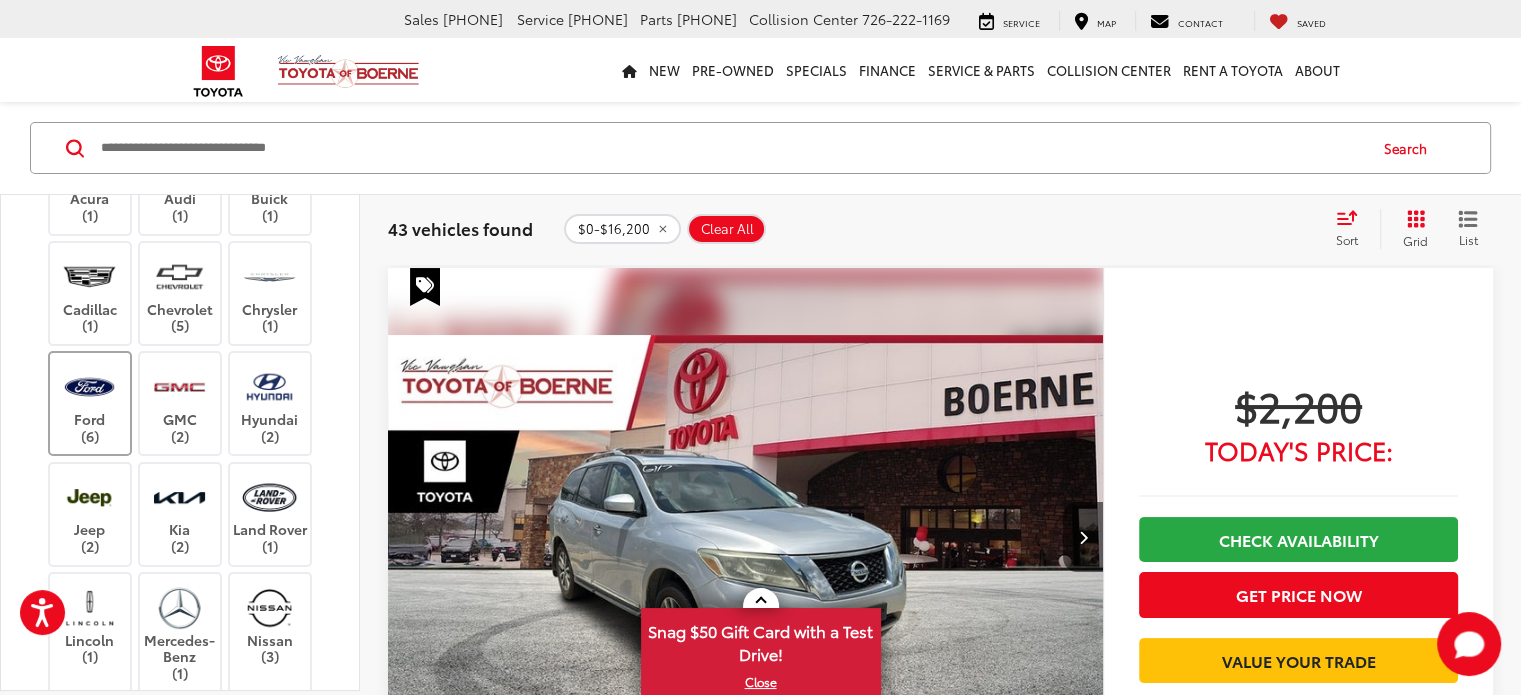 click on "Ford   (6)" at bounding box center [90, 403] 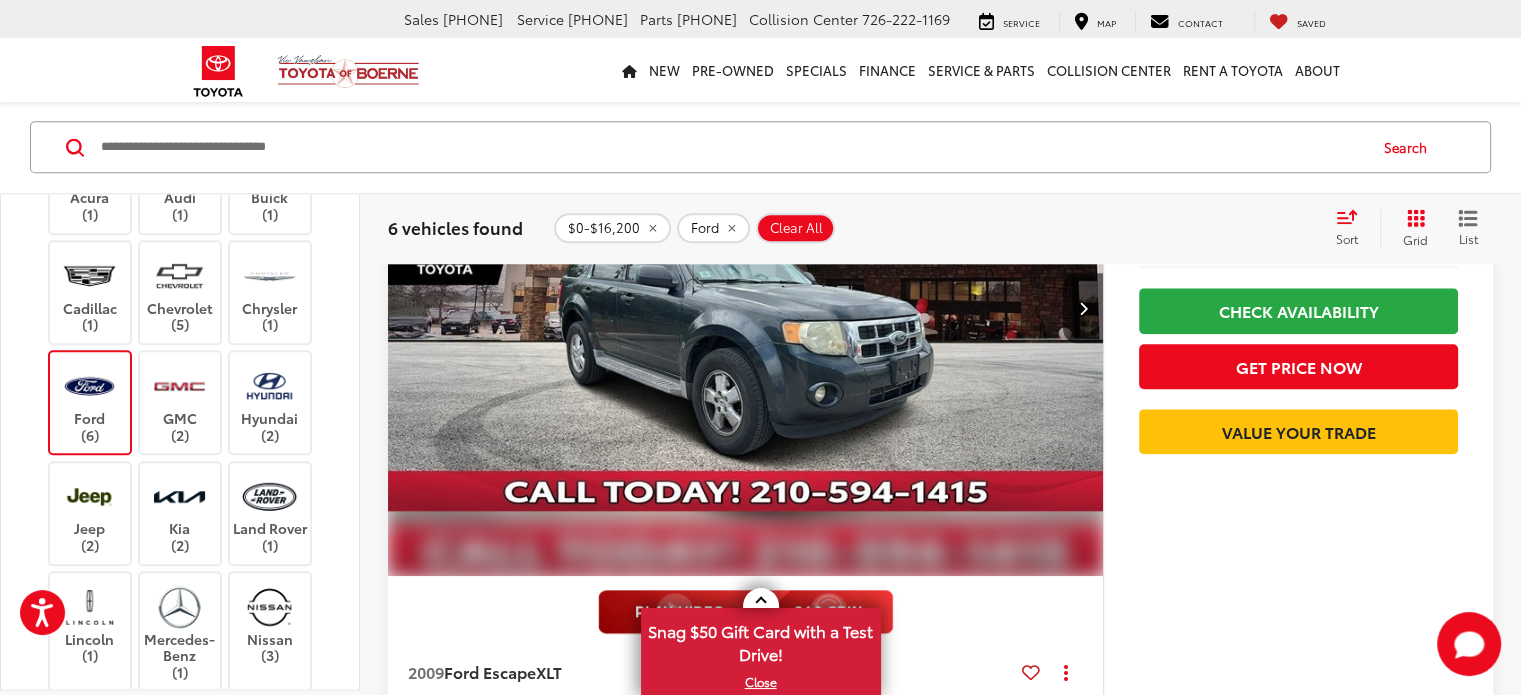 scroll, scrollTop: 2004, scrollLeft: 0, axis: vertical 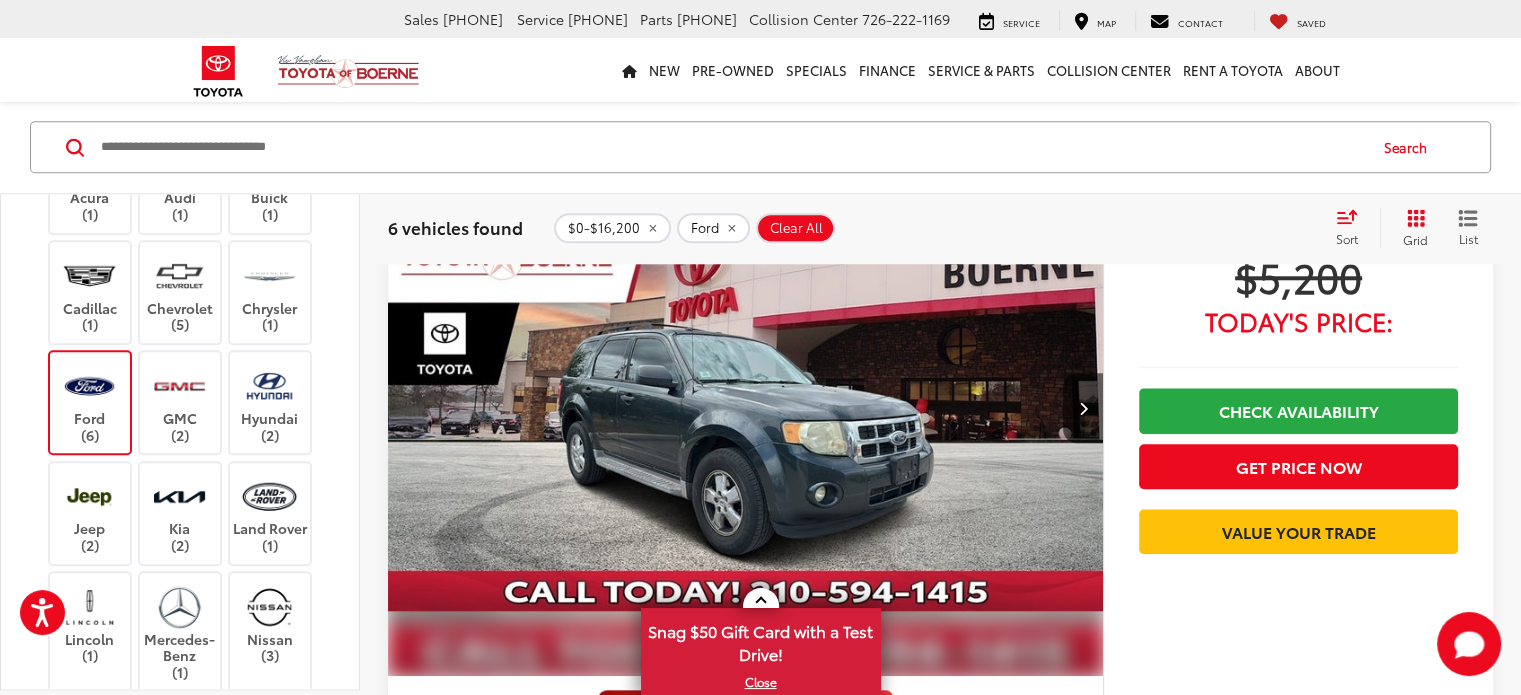click at bounding box center (746, 1323) 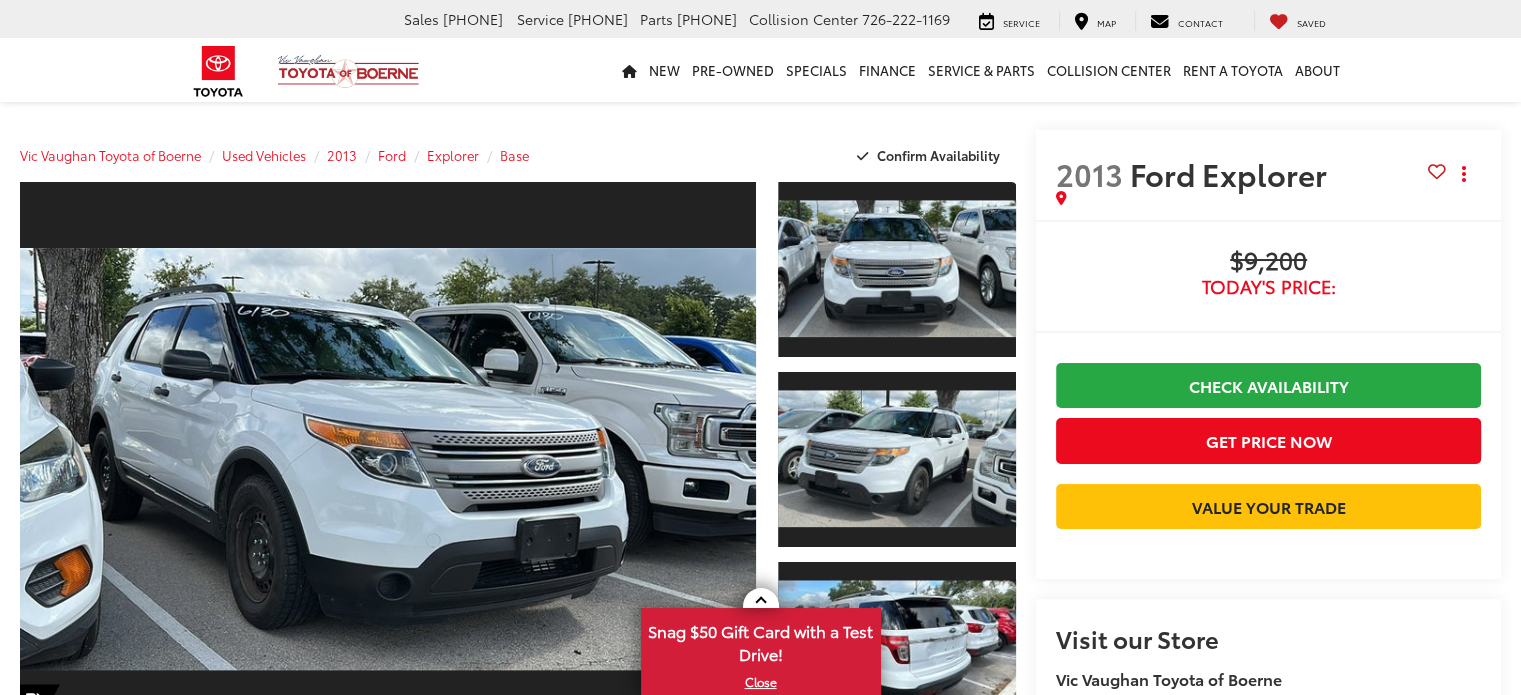 scroll, scrollTop: 500, scrollLeft: 0, axis: vertical 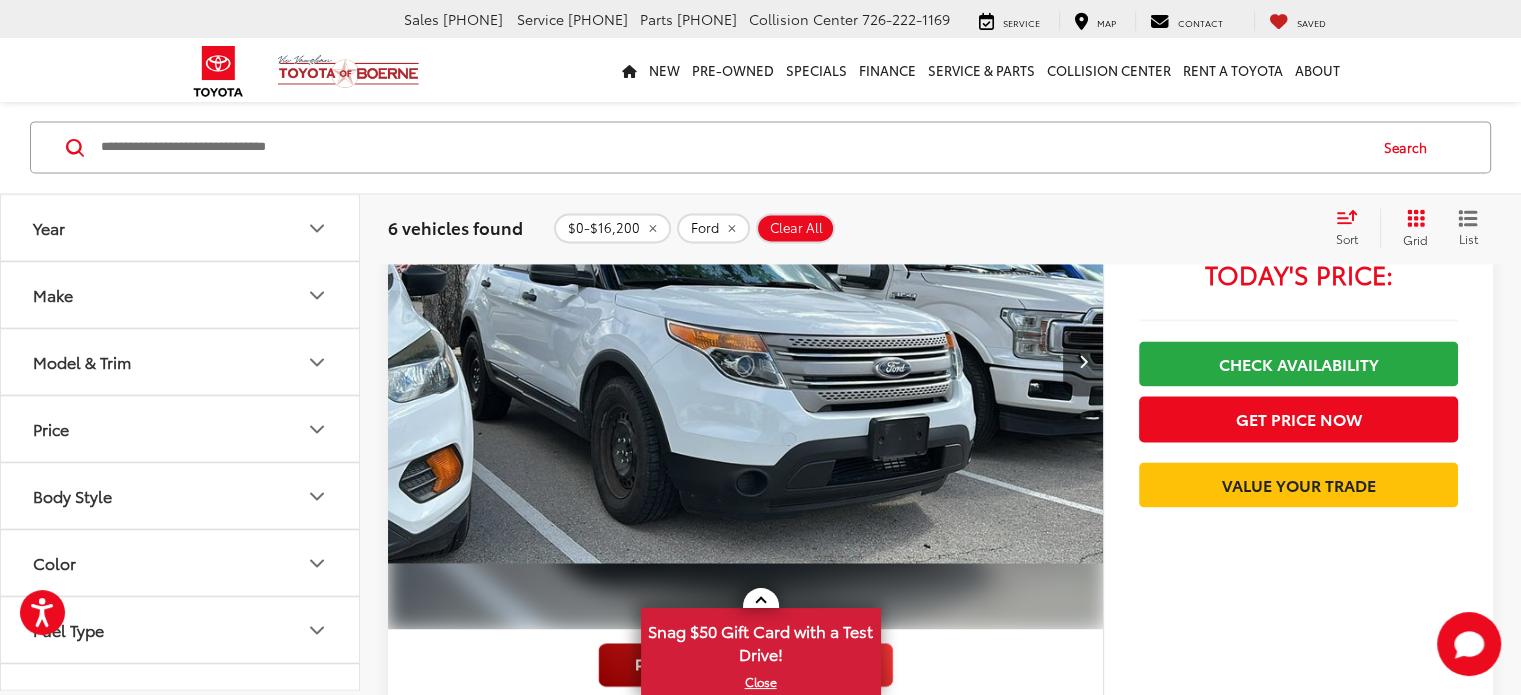 click on "Ford Fusion" at bounding box center [487, 1622] 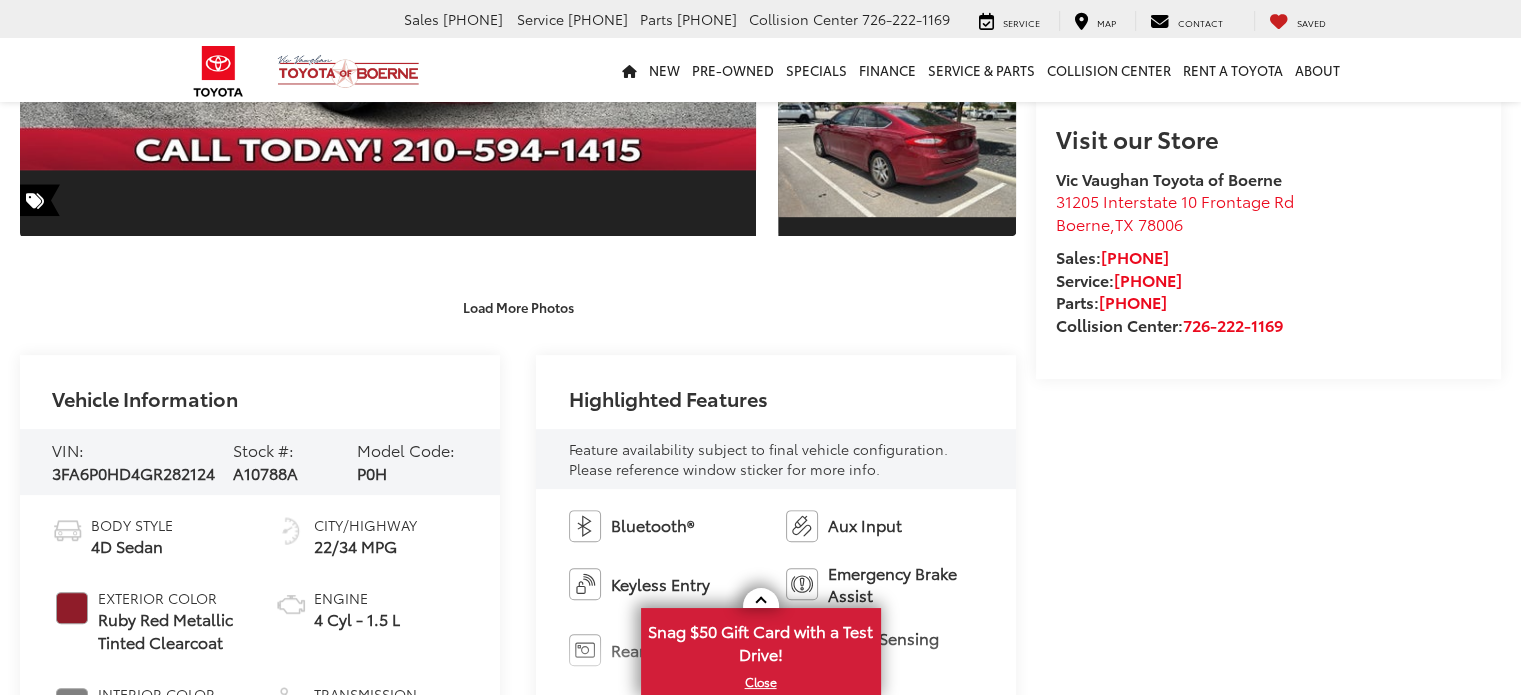 scroll, scrollTop: 600, scrollLeft: 0, axis: vertical 